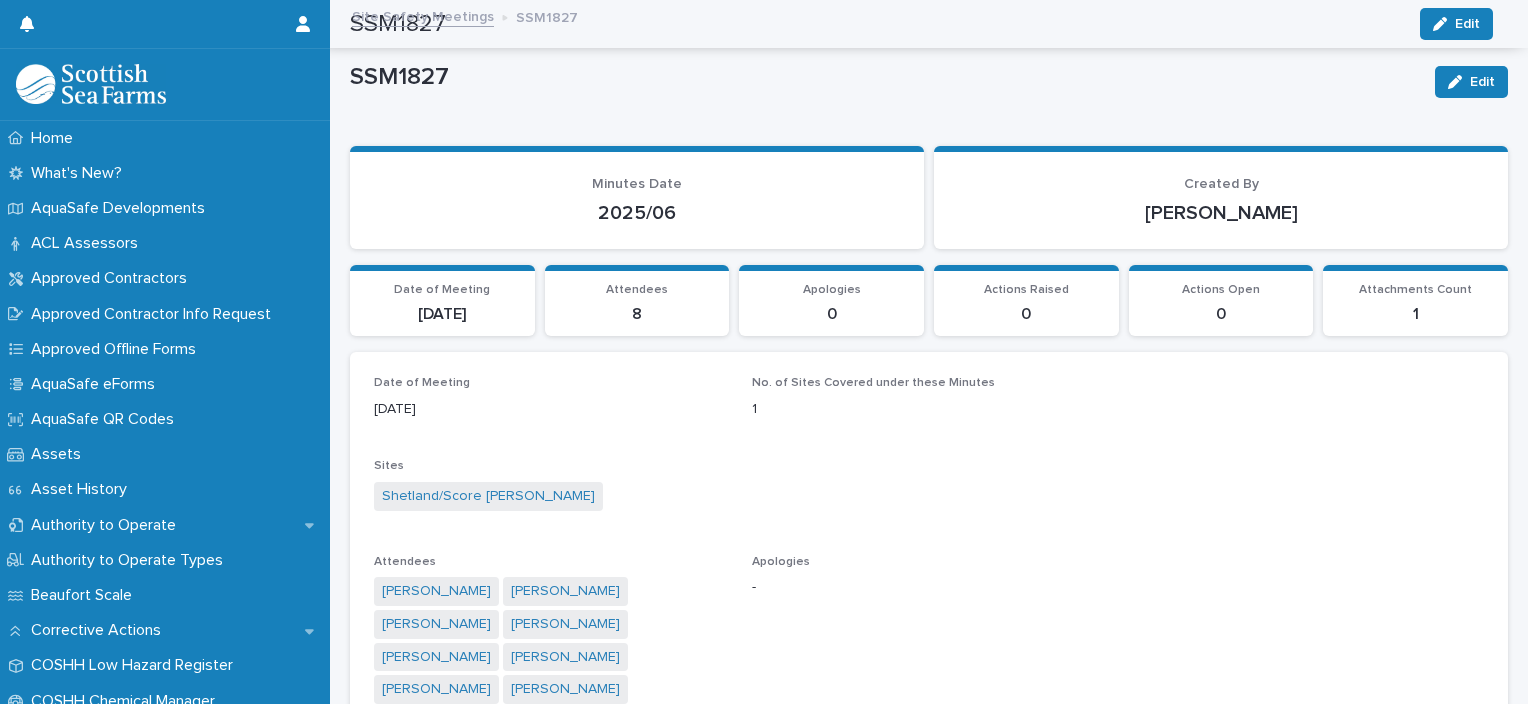 scroll, scrollTop: 0, scrollLeft: 0, axis: both 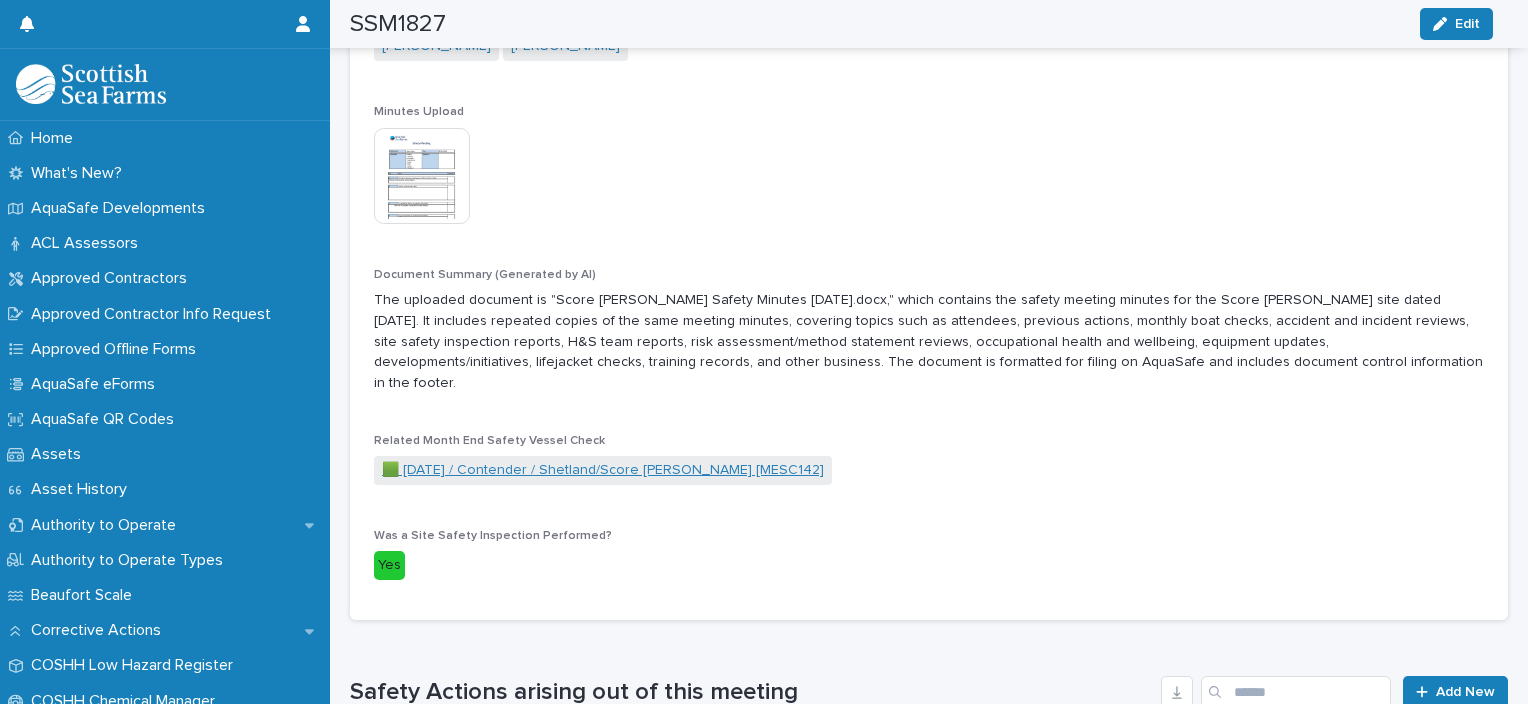 click on "🟩 [DATE] / Contender / Shetland/Score [PERSON_NAME] [MESC142]" at bounding box center [603, 470] 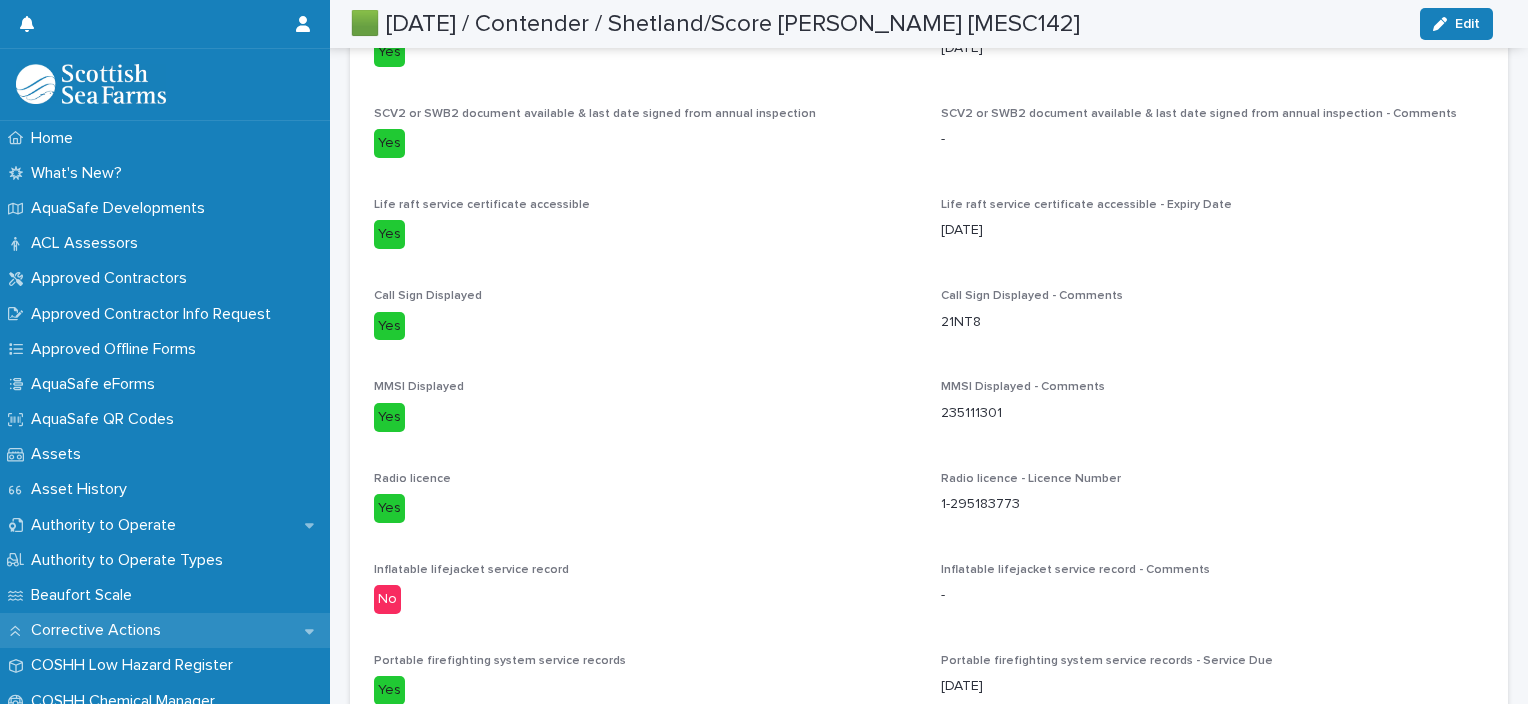 scroll, scrollTop: 635, scrollLeft: 0, axis: vertical 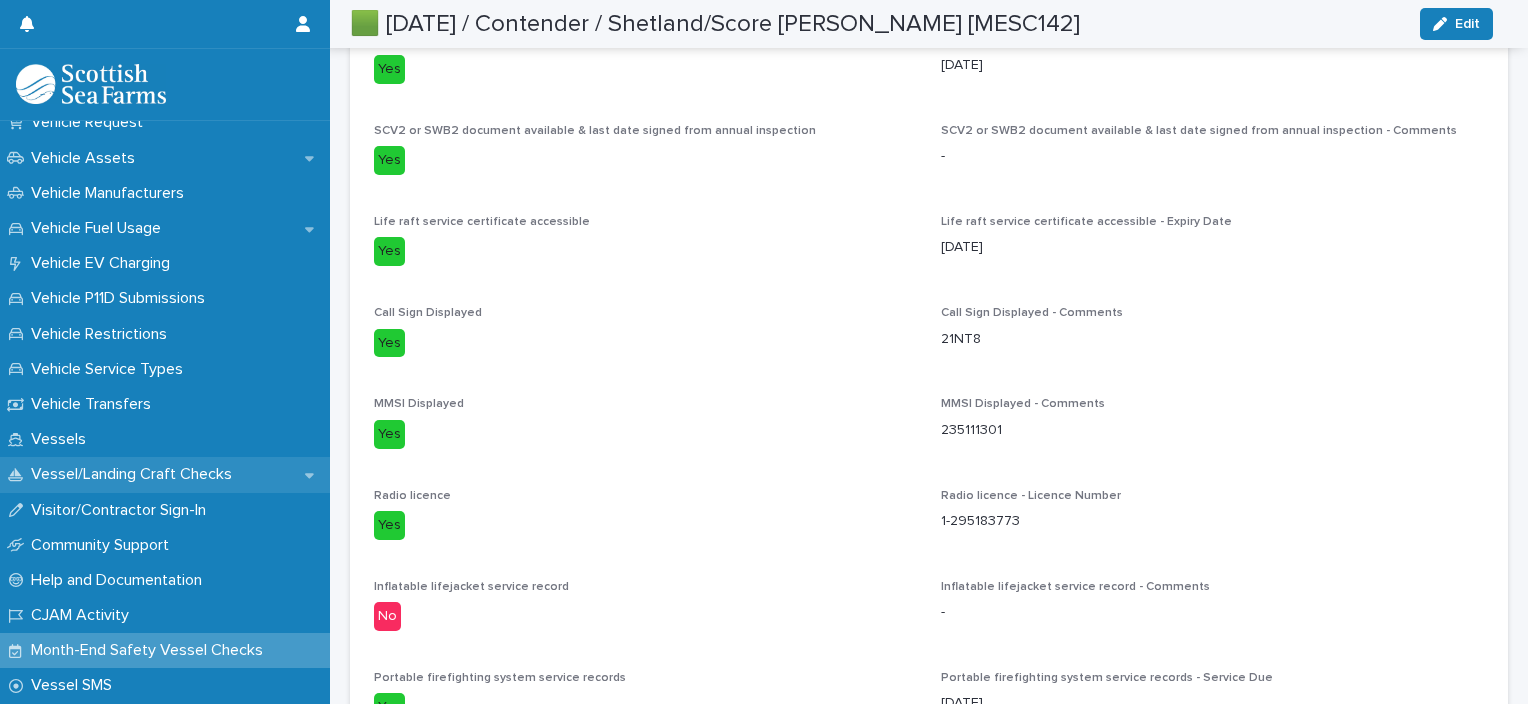 click on "Vessel/Landing Craft Checks" at bounding box center (135, 474) 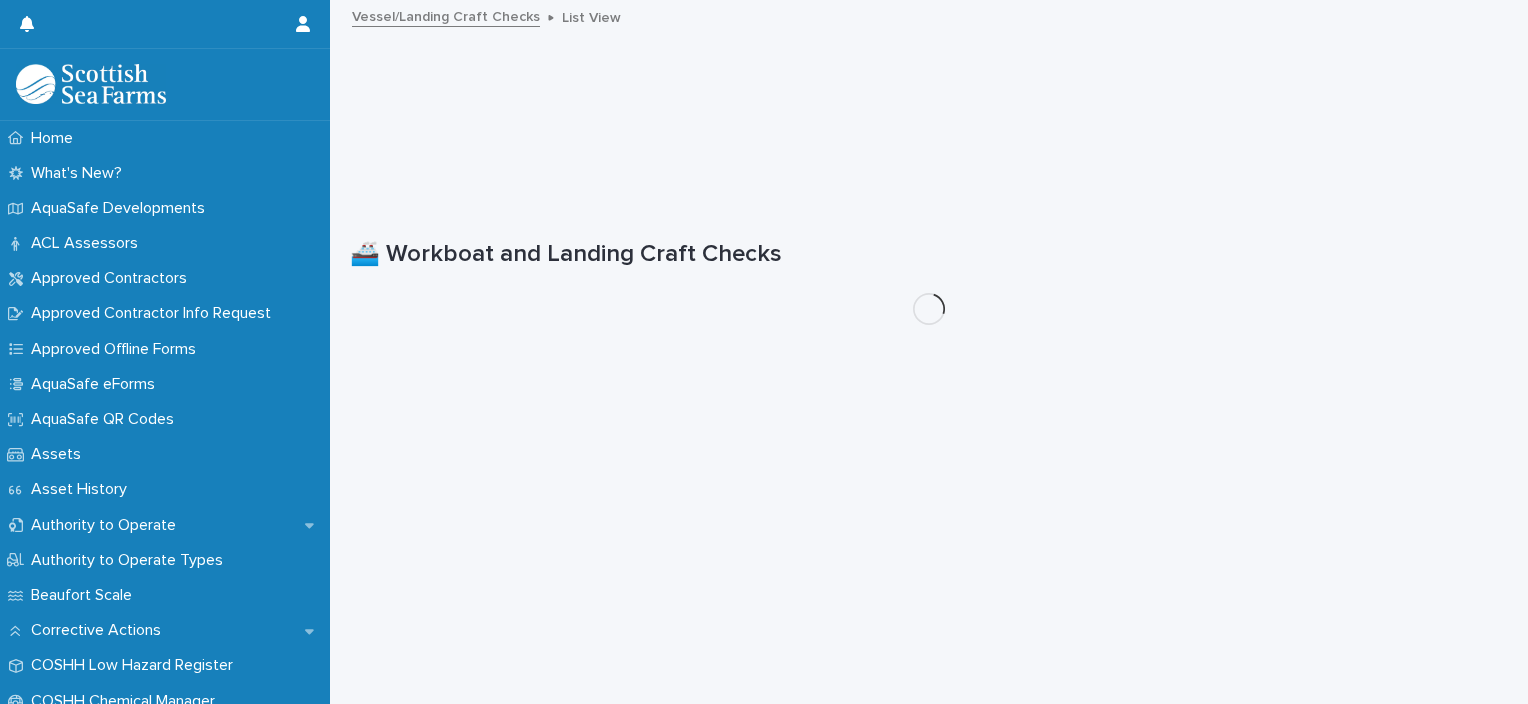 scroll, scrollTop: 0, scrollLeft: 0, axis: both 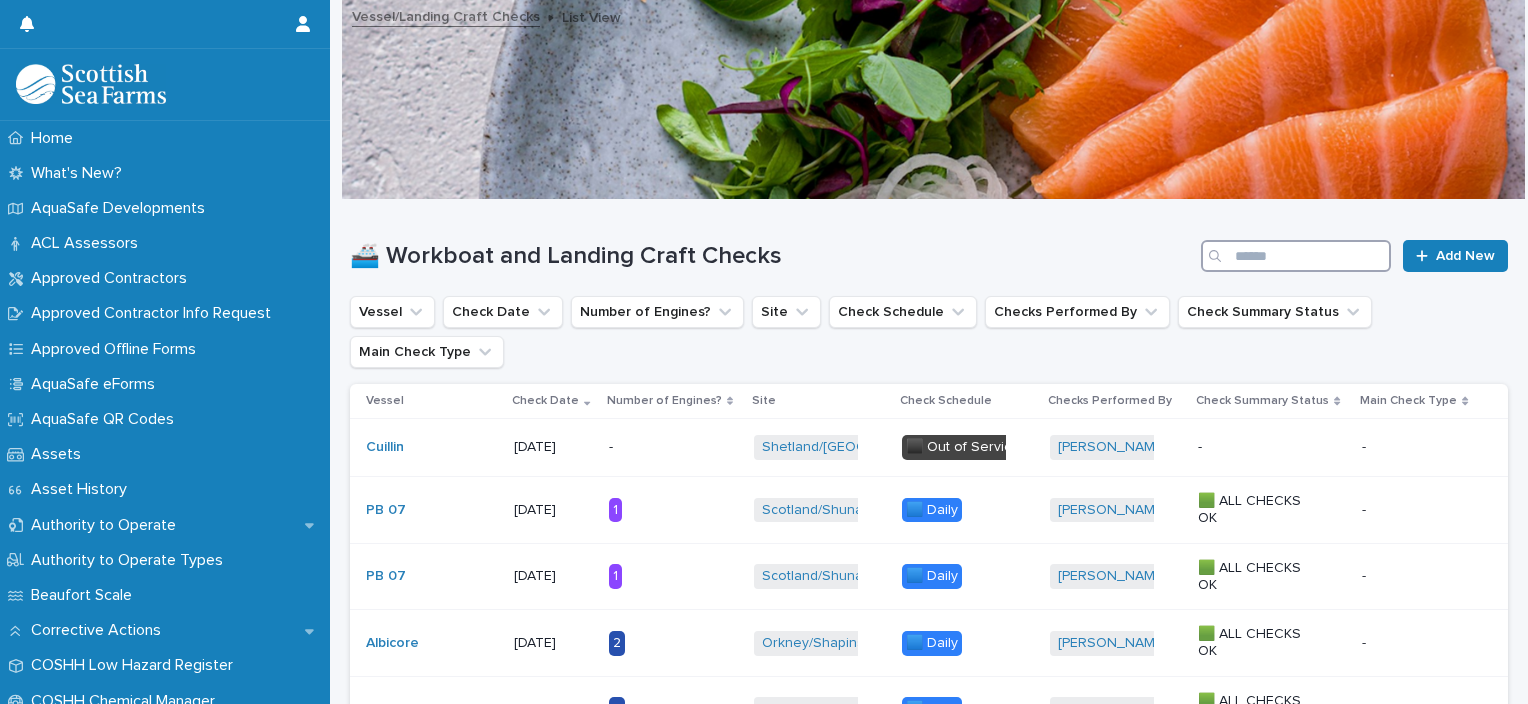 click at bounding box center (1296, 256) 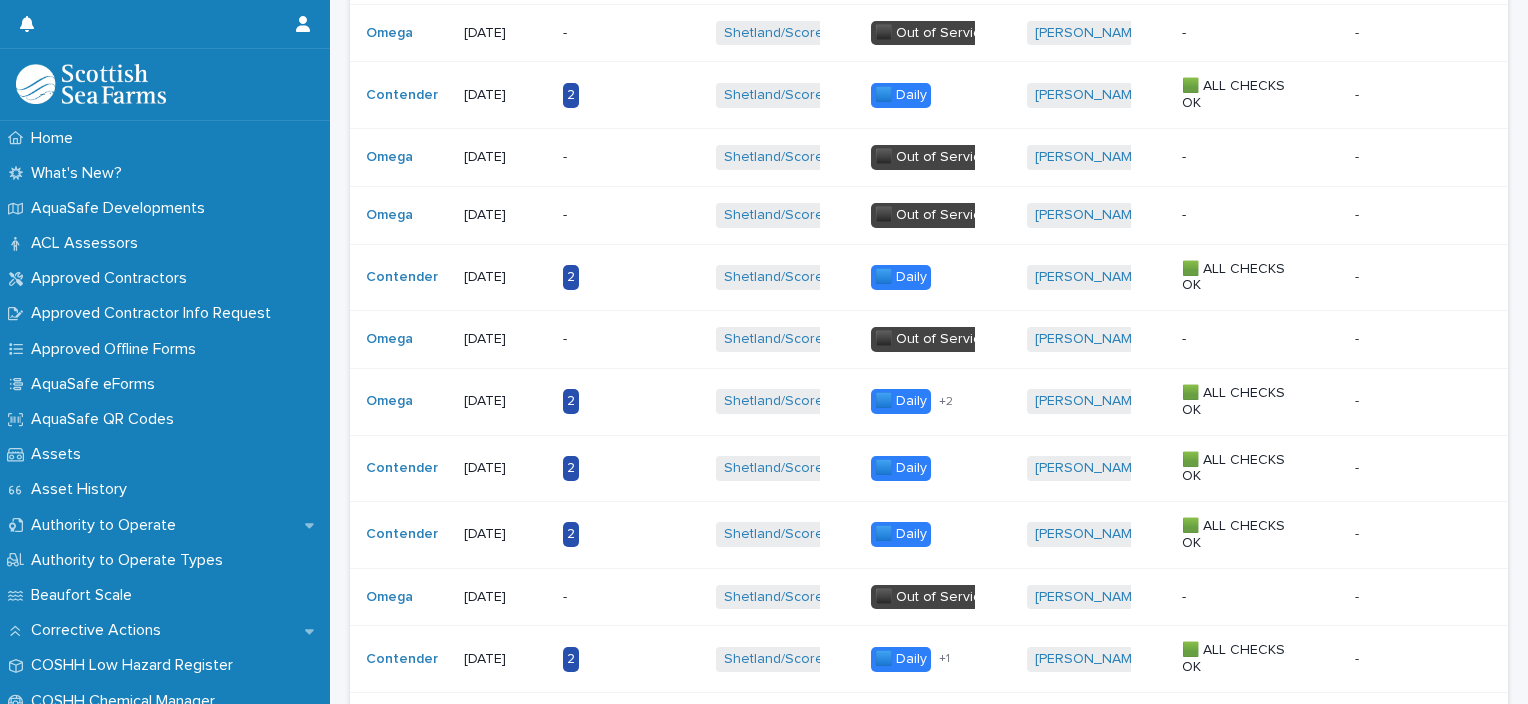 scroll, scrollTop: 1072, scrollLeft: 0, axis: vertical 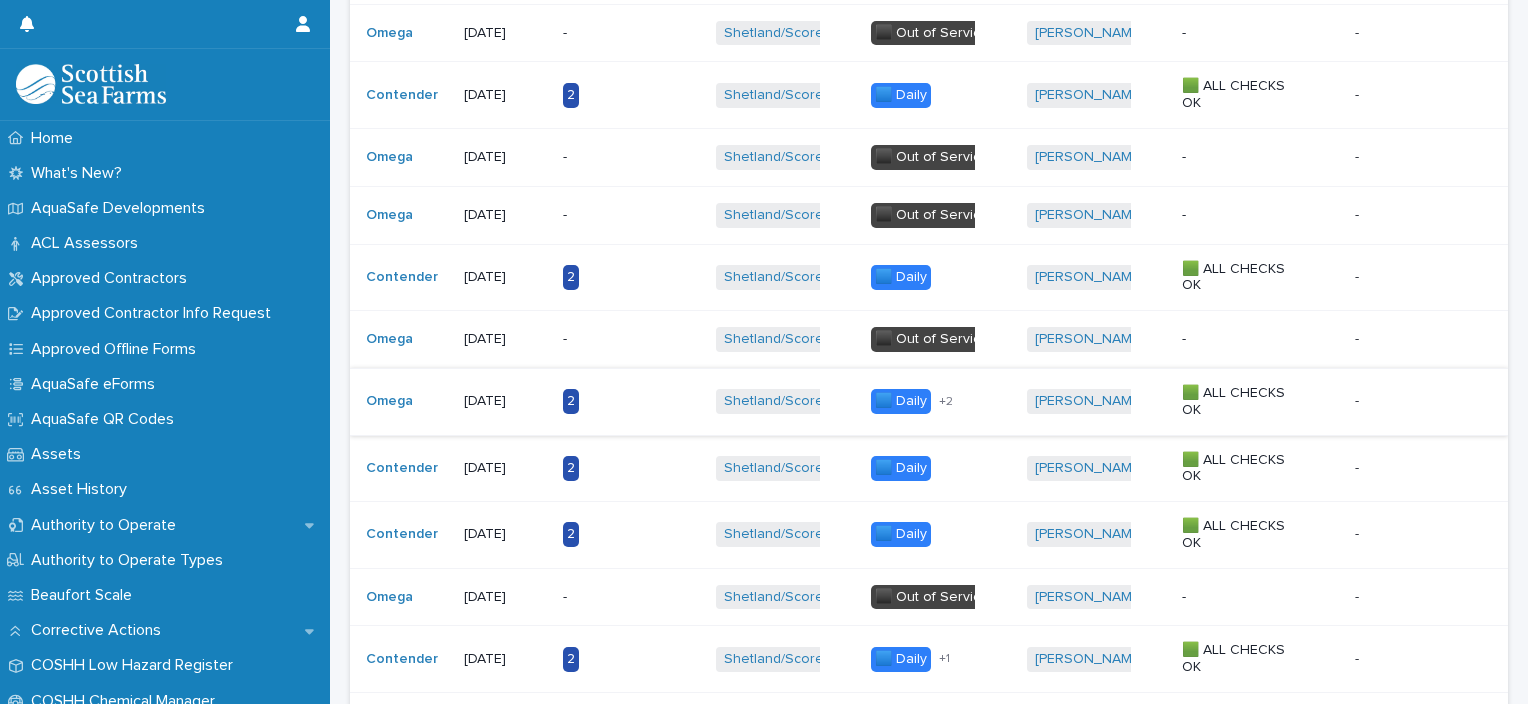 type on "*********" 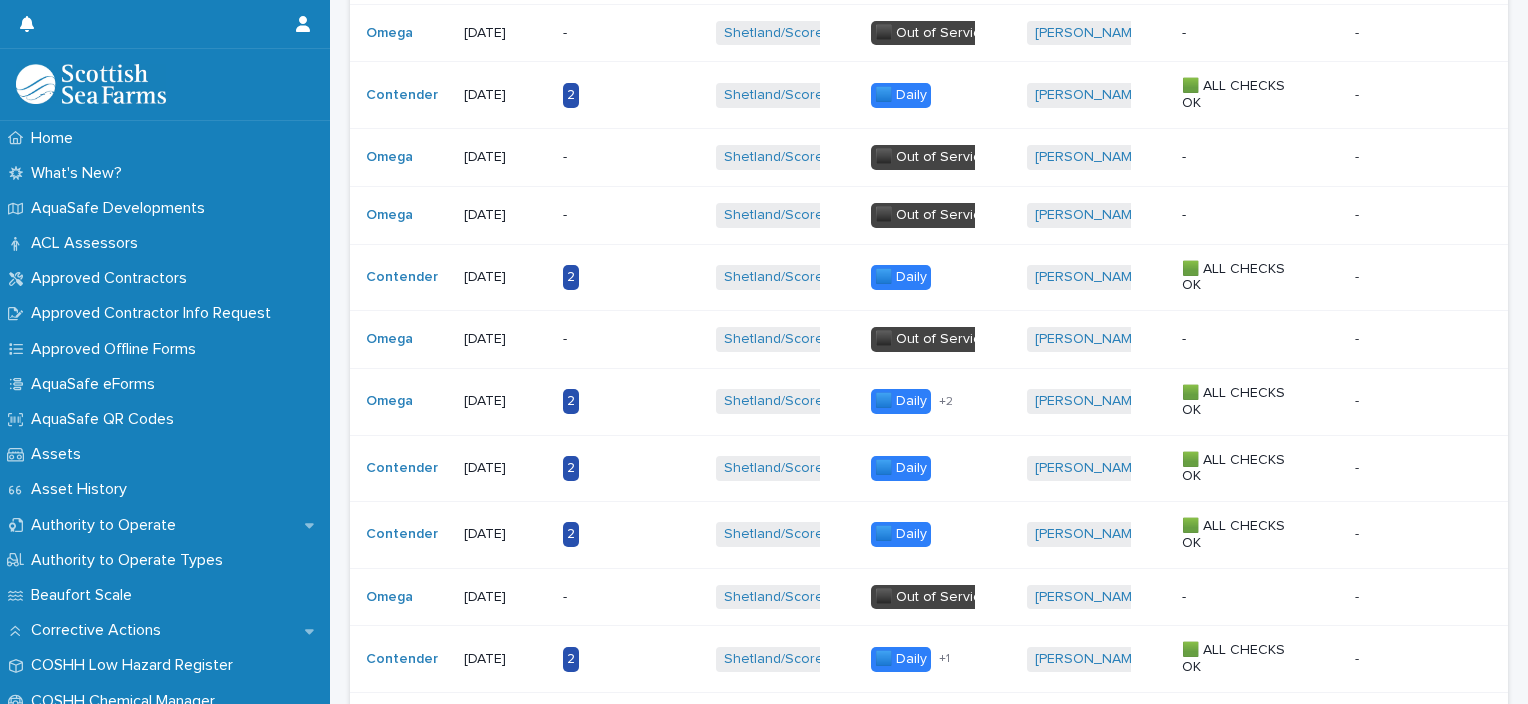 click on "2" at bounding box center (625, 401) 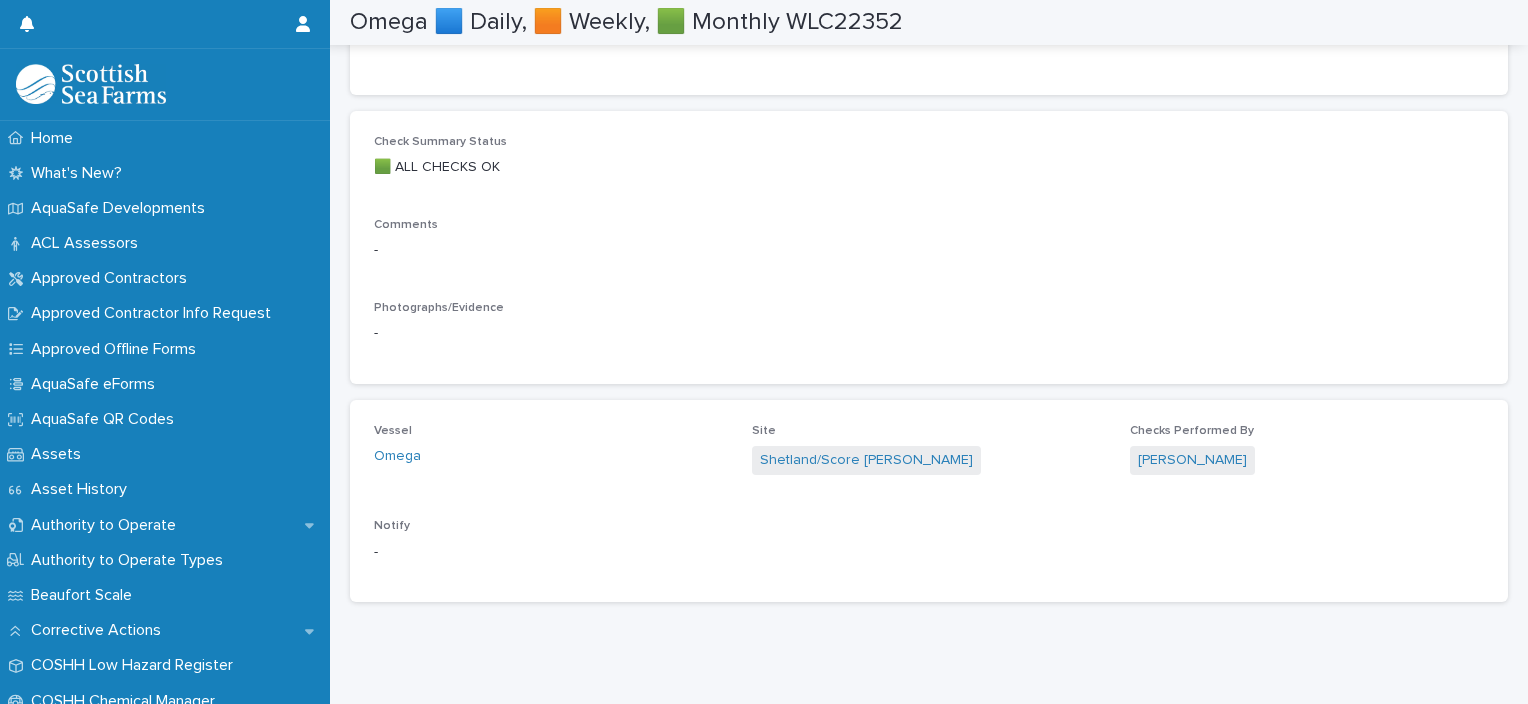scroll, scrollTop: 820, scrollLeft: 0, axis: vertical 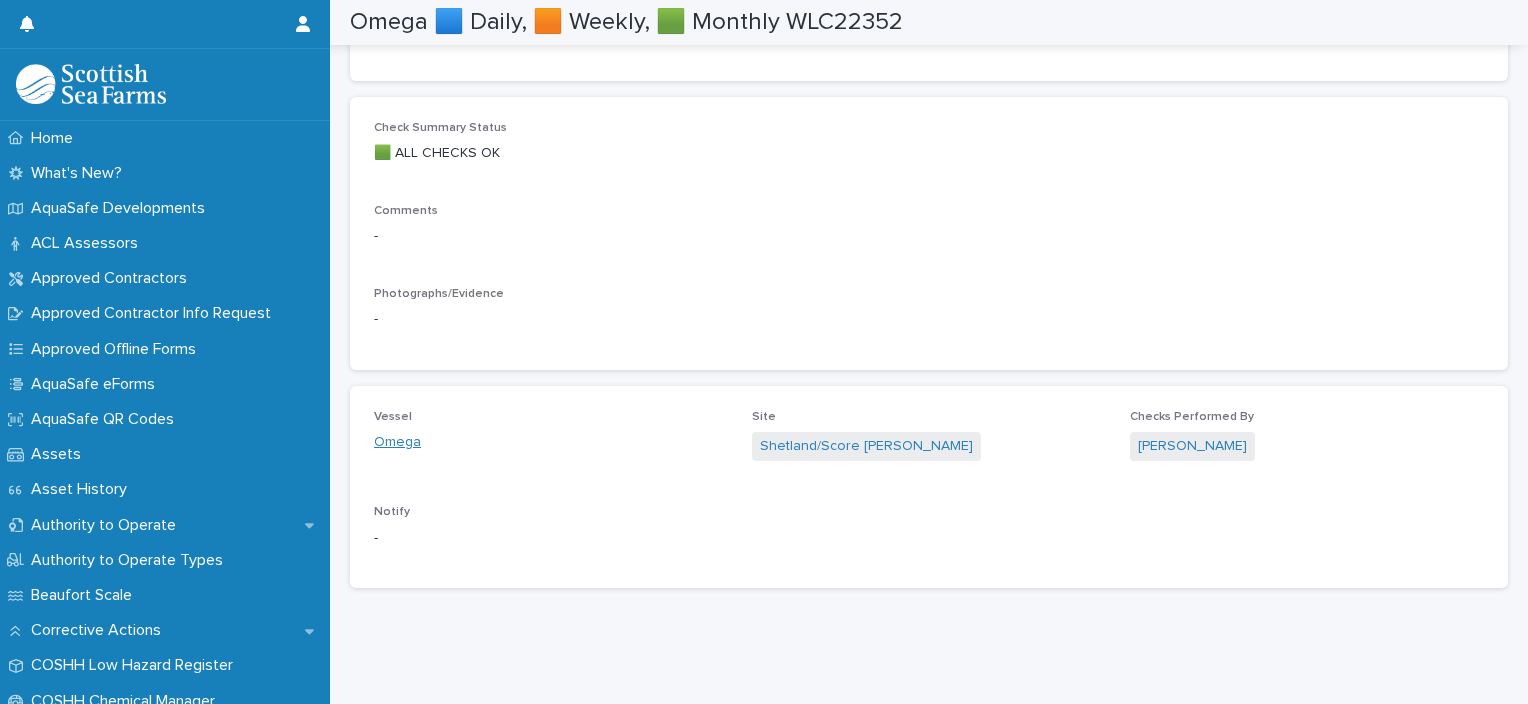 click on "Omega" at bounding box center [397, 442] 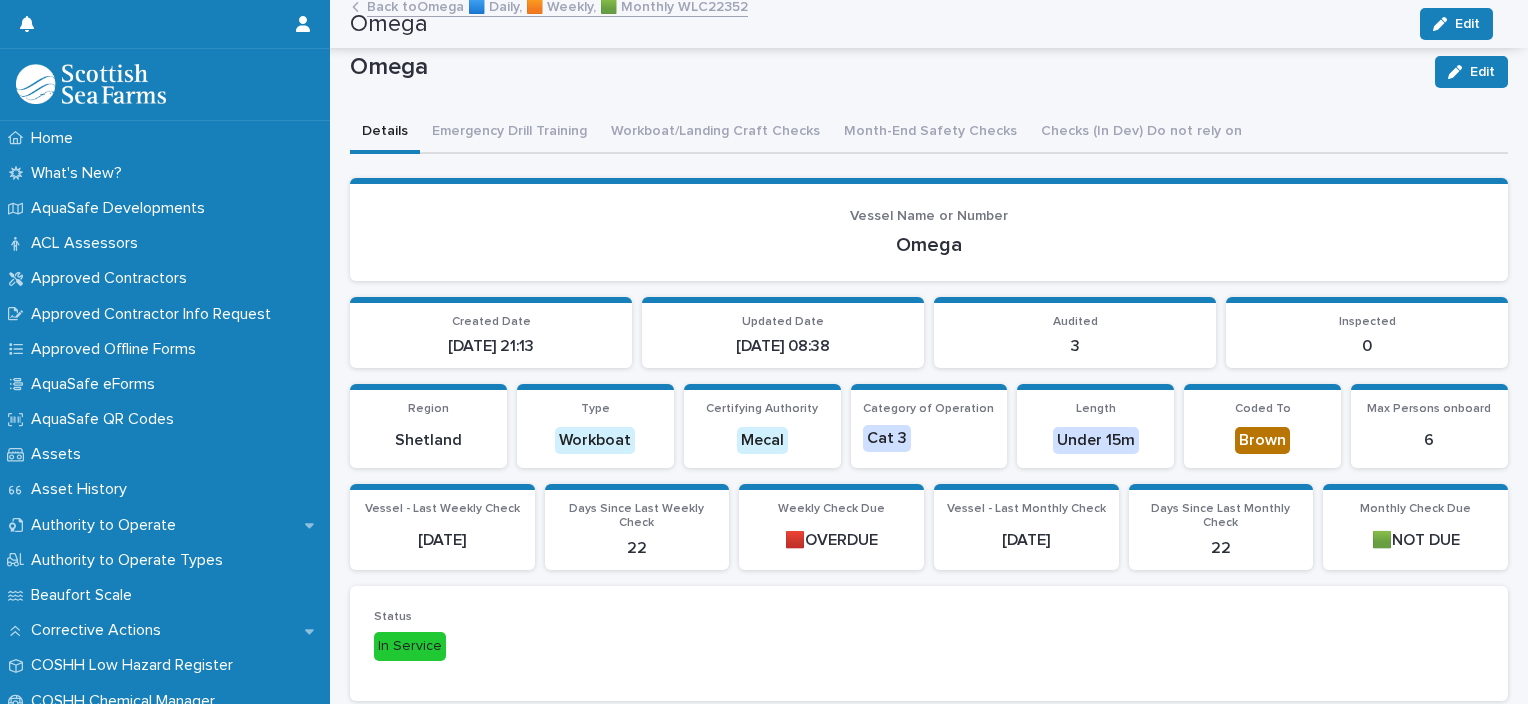 scroll, scrollTop: 0, scrollLeft: 0, axis: both 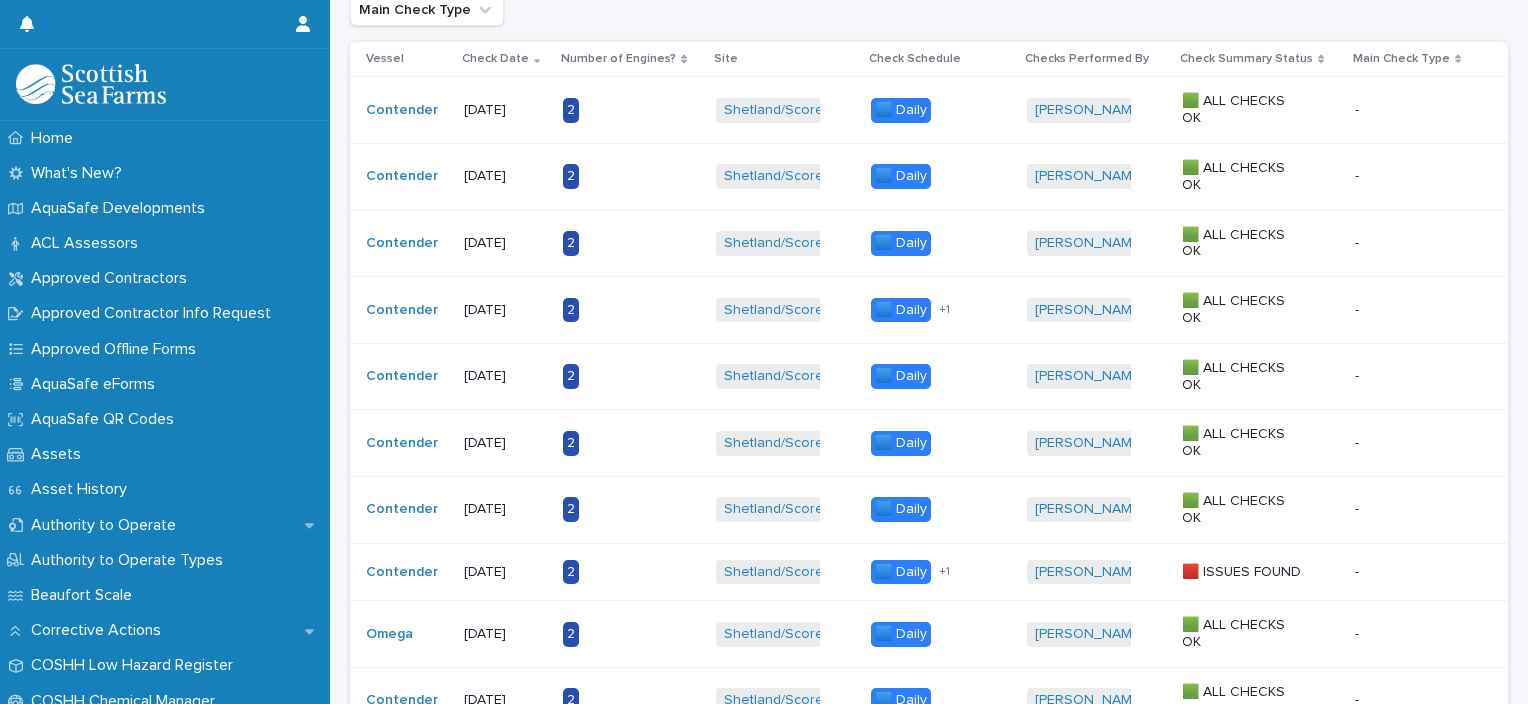 click on "2" at bounding box center (625, 310) 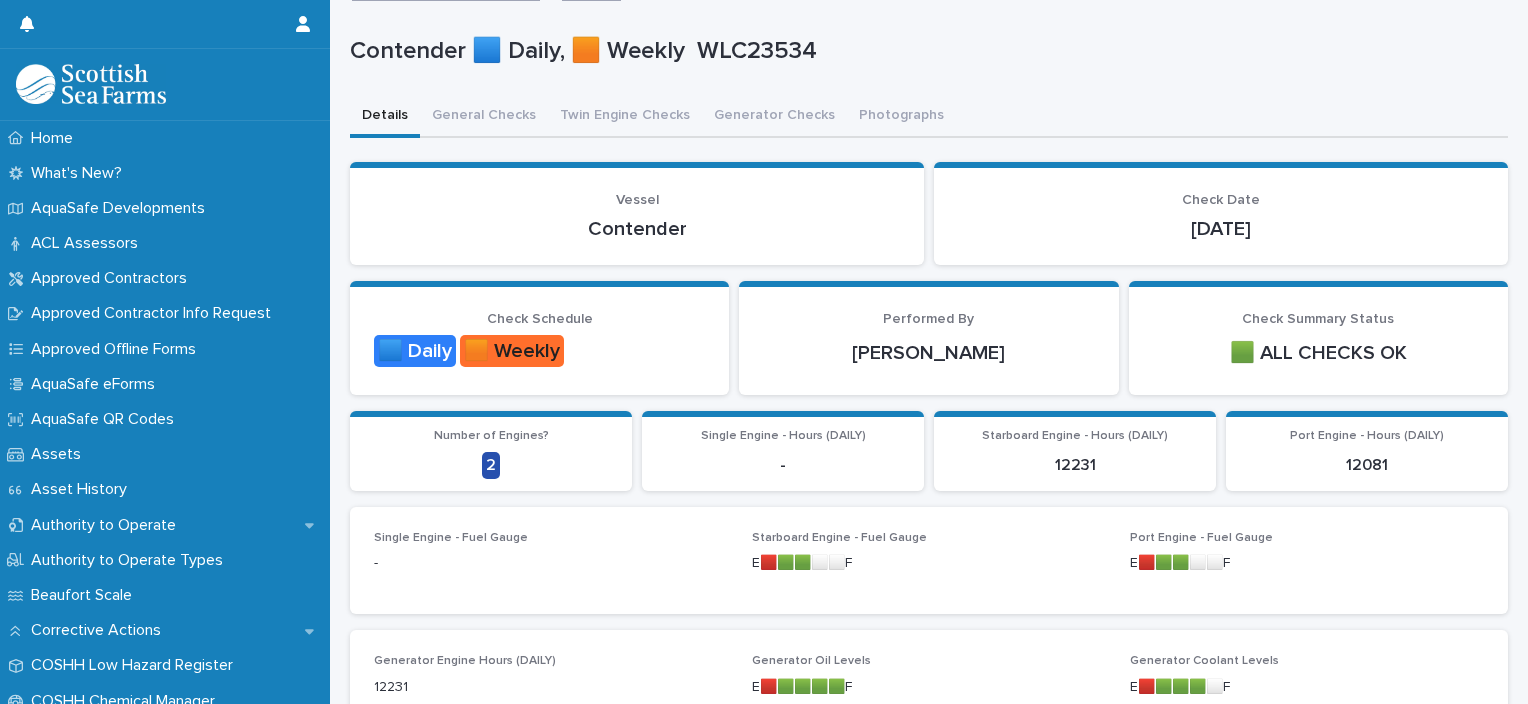 scroll, scrollTop: 0, scrollLeft: 0, axis: both 